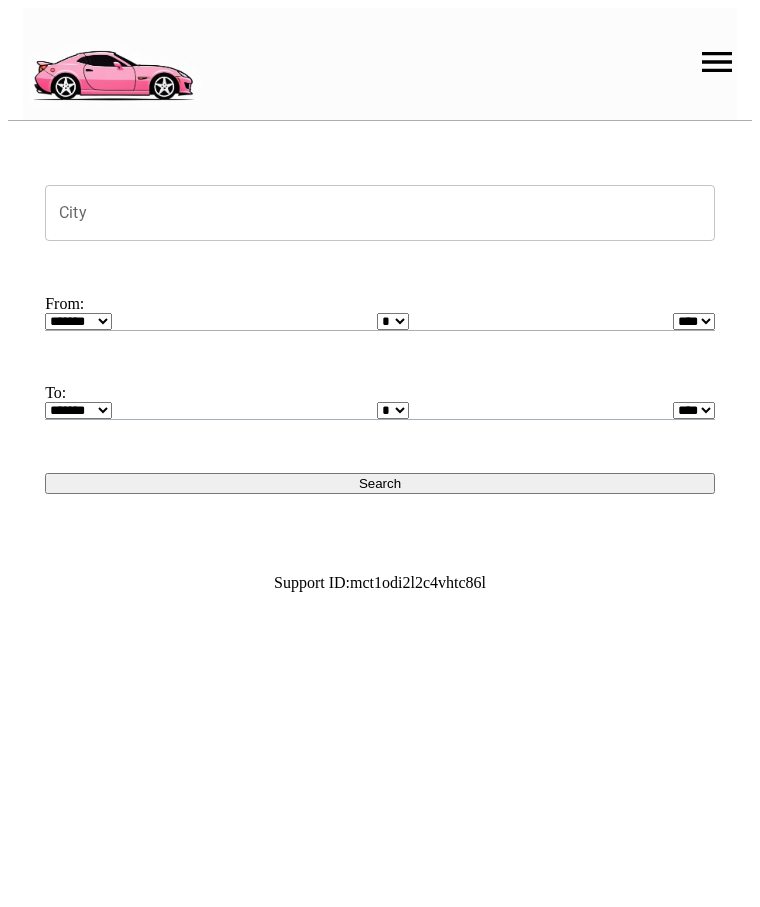 scroll, scrollTop: 0, scrollLeft: 0, axis: both 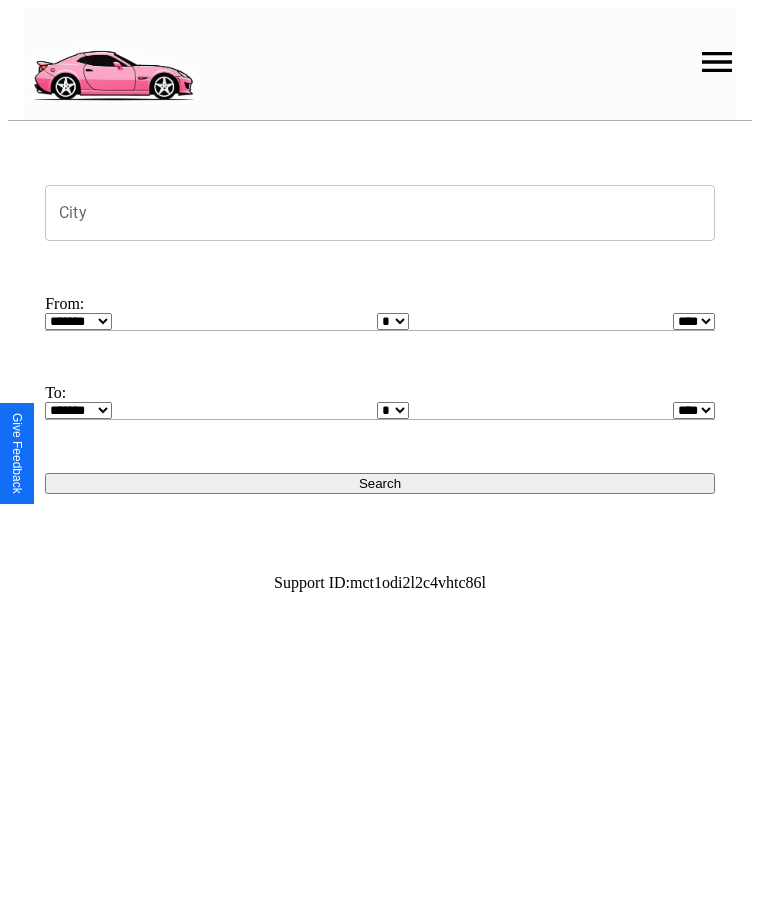 click at bounding box center (717, 62) 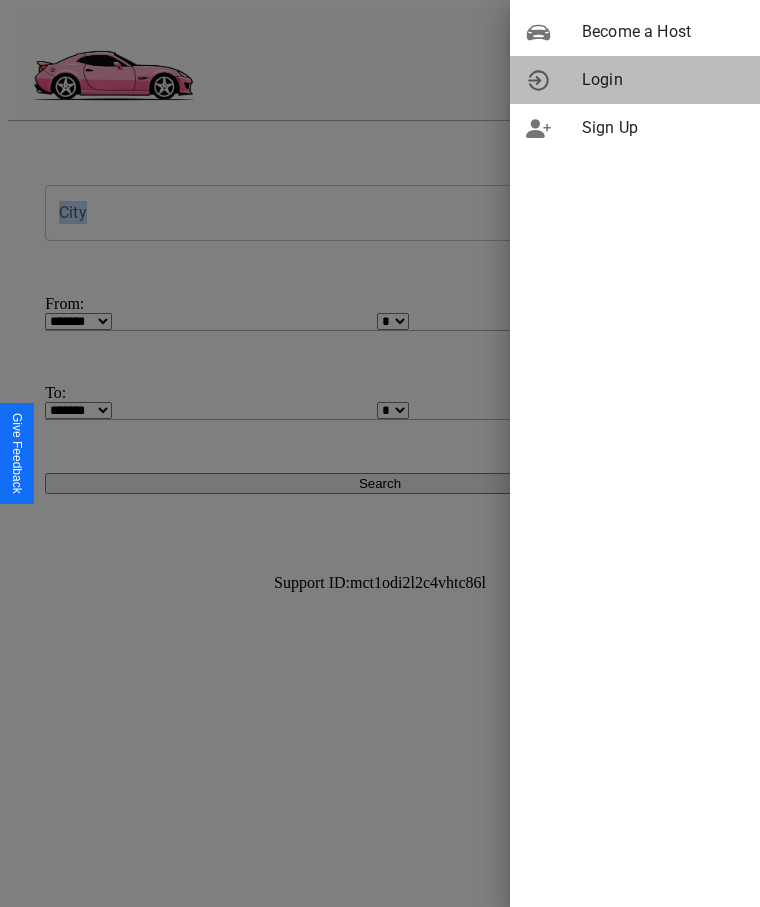 click on "Login" at bounding box center (663, 80) 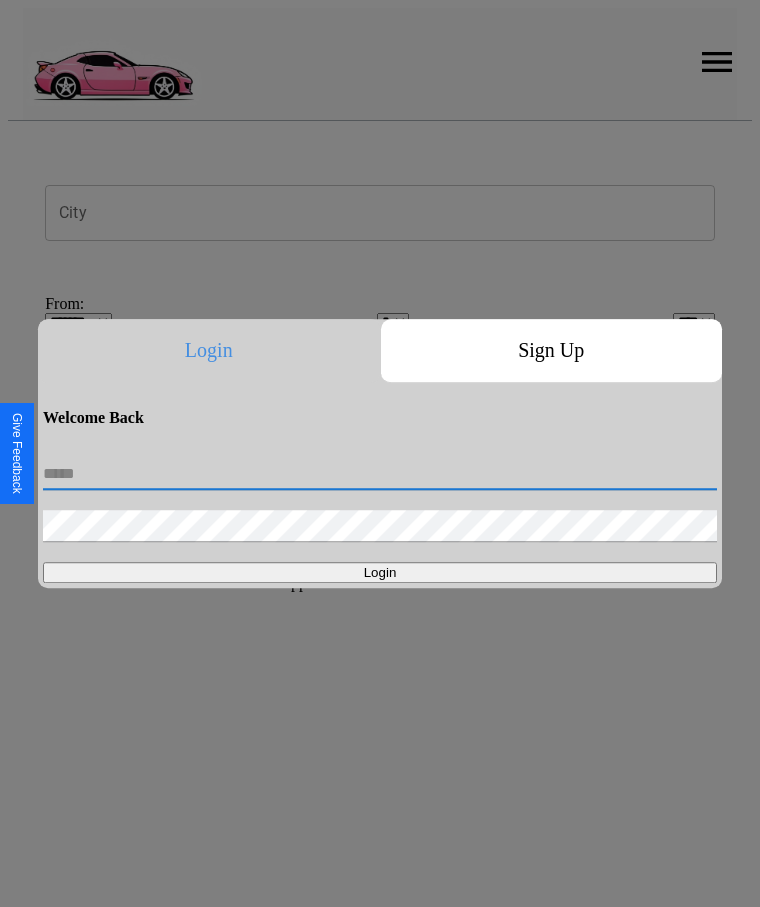 click at bounding box center [380, 474] 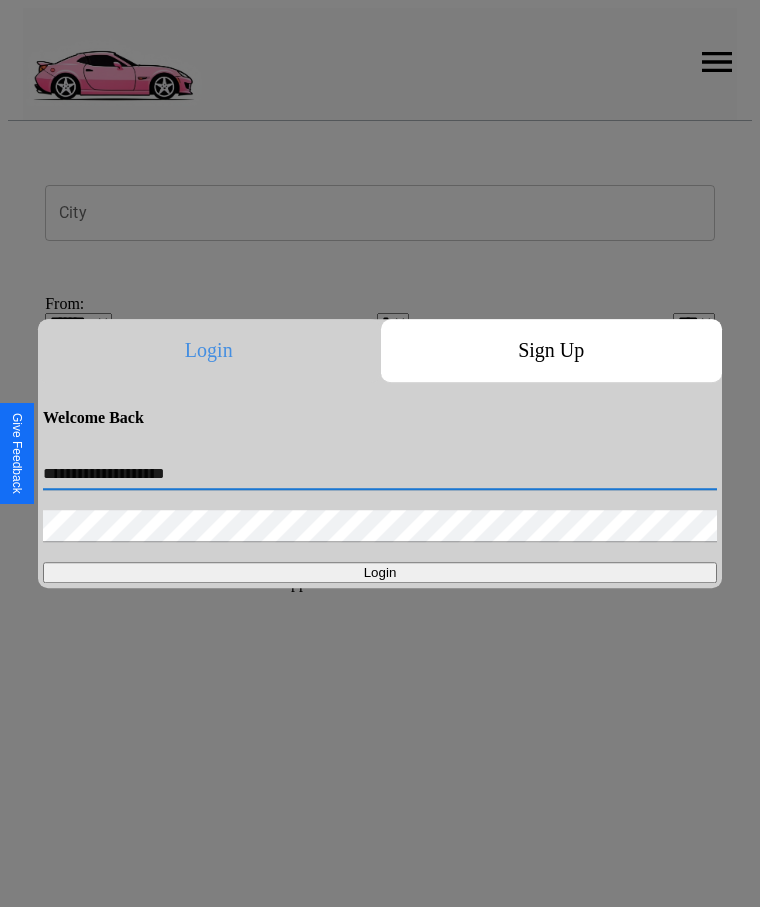 type on "**********" 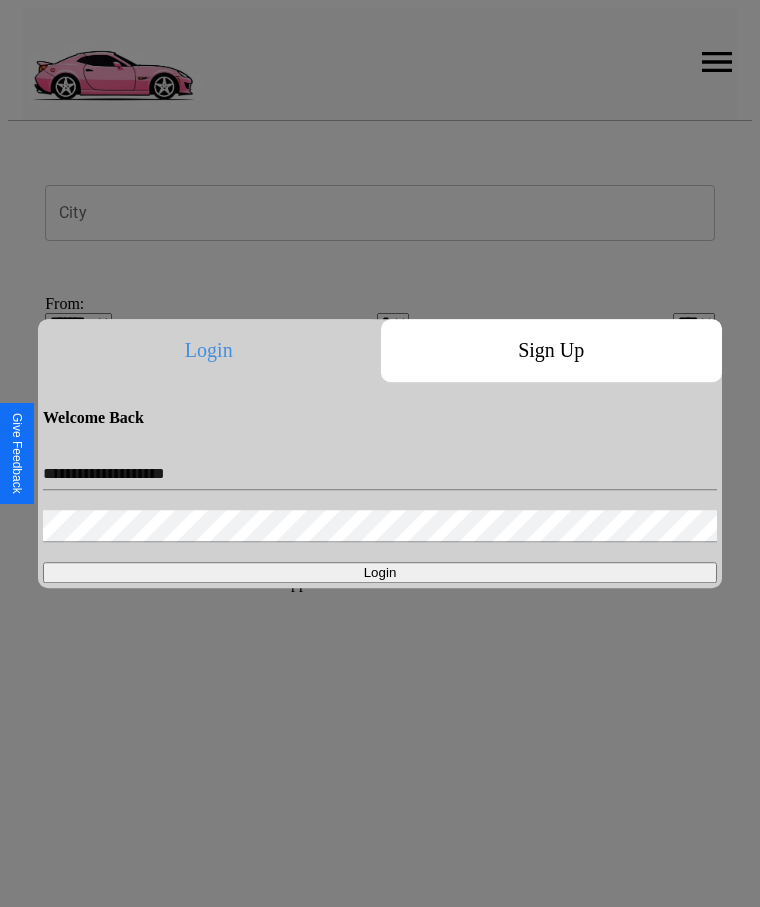 click on "Login" at bounding box center [380, 572] 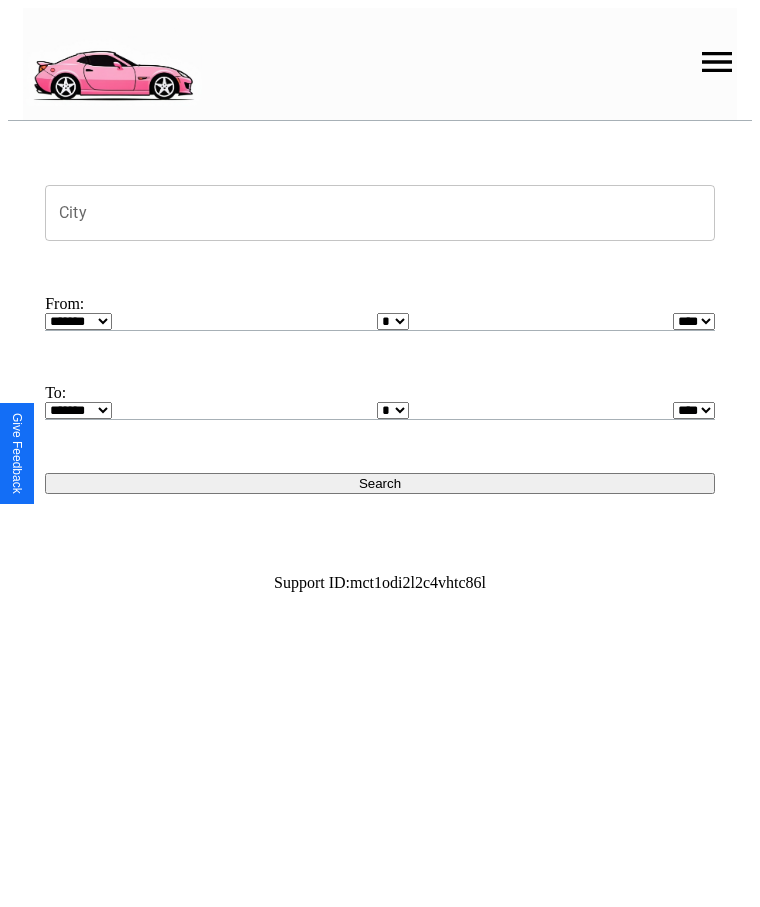 click on "City" at bounding box center [380, 213] 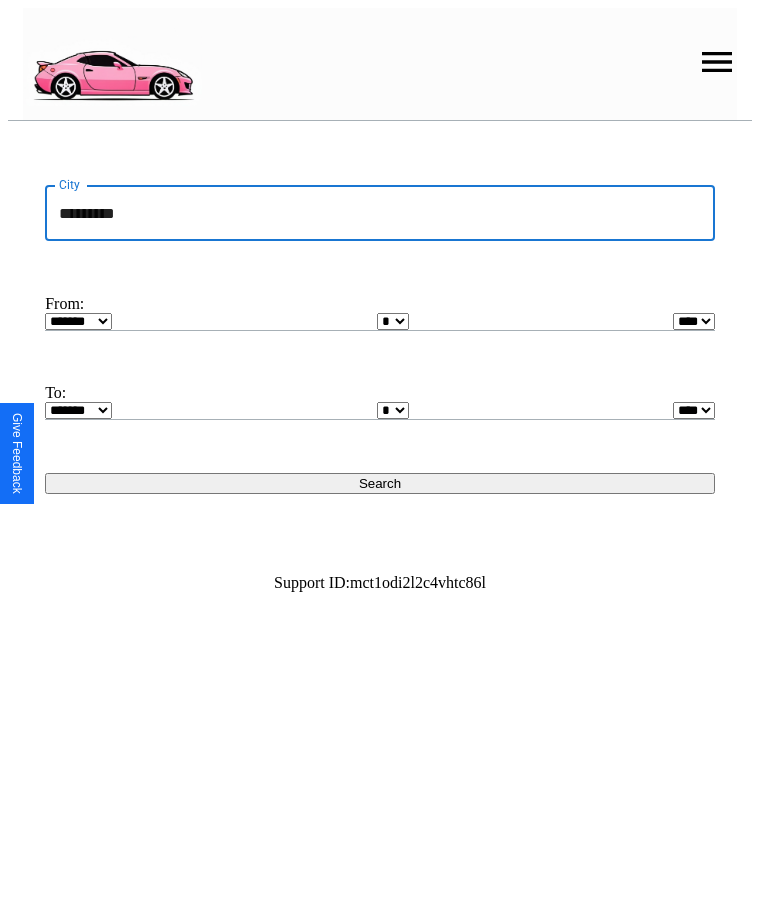type on "*********" 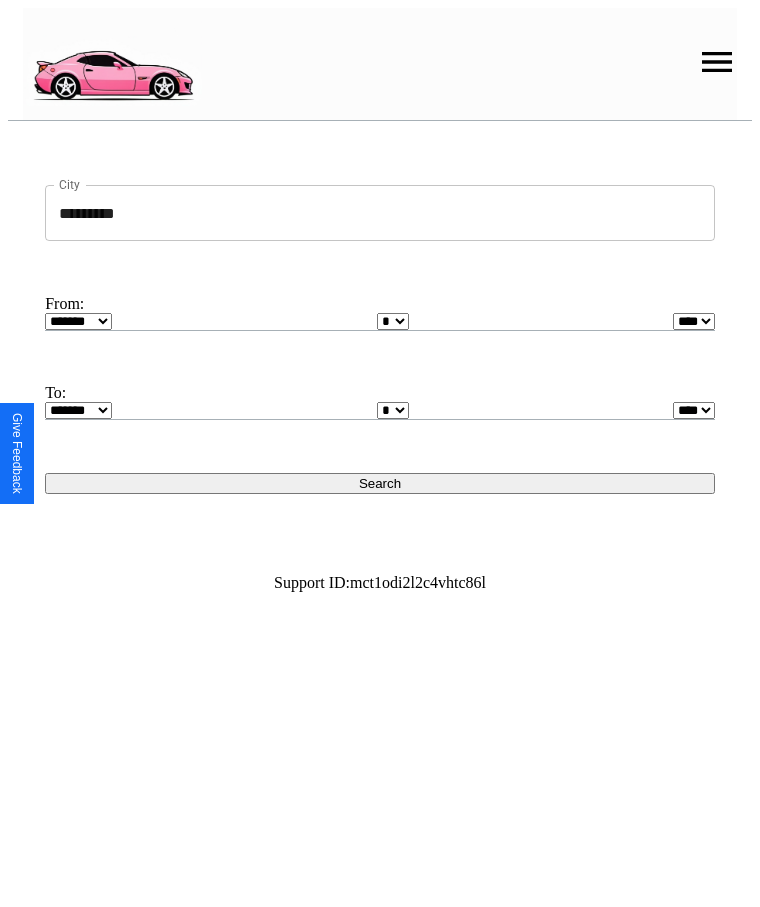 click on "******* ******** ***** ***** *** **** **** ****** ********* ******* ******** ********" at bounding box center (78, 321) 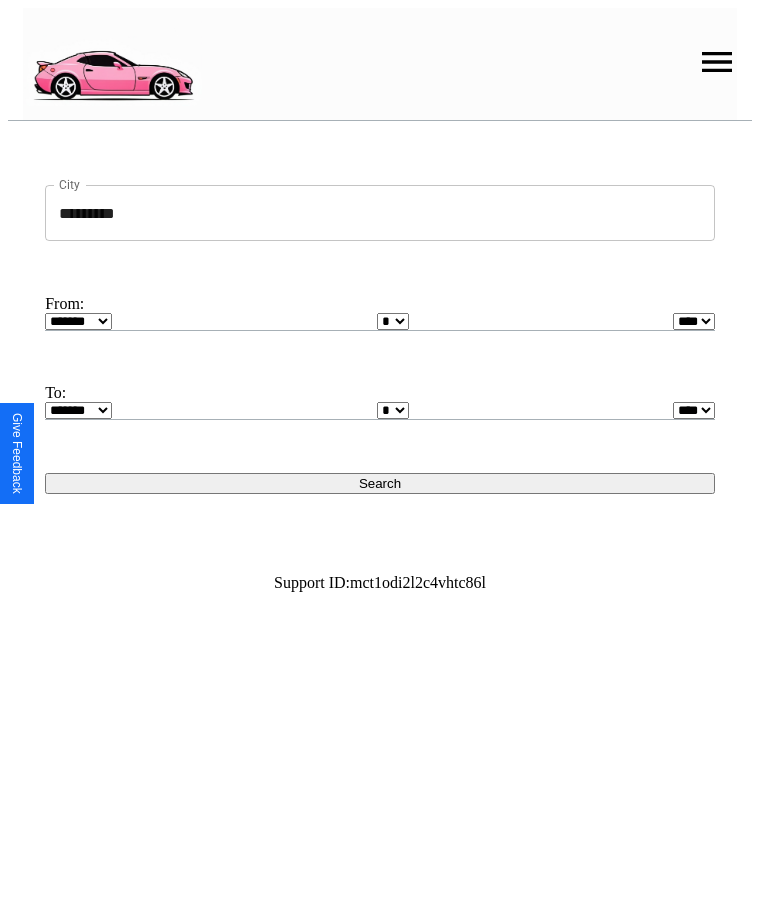 click on "* * * * * * * * * ** ** ** ** ** ** ** ** ** ** ** ** ** ** ** ** ** ** ** ** ** **" at bounding box center [393, 321] 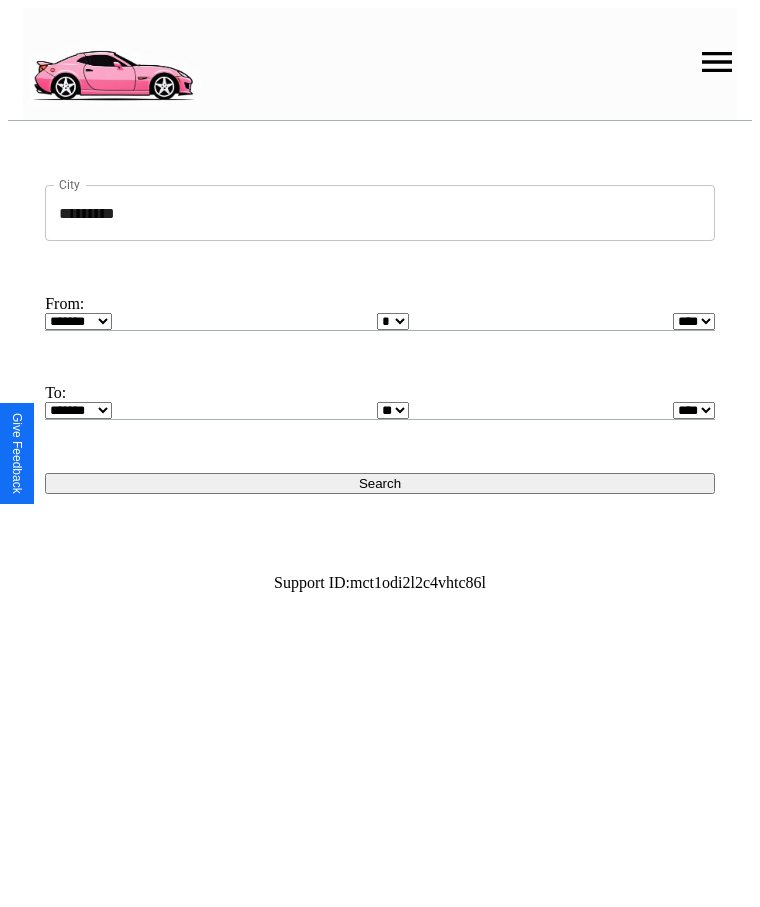 click on "Search" at bounding box center (380, 483) 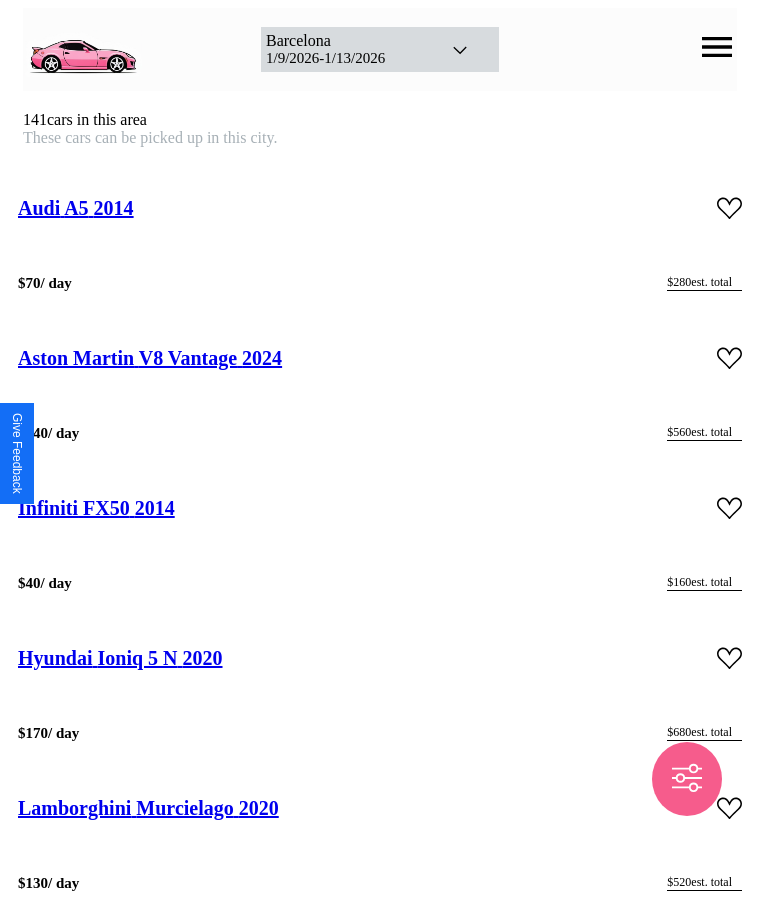 scroll, scrollTop: 10992, scrollLeft: 0, axis: vertical 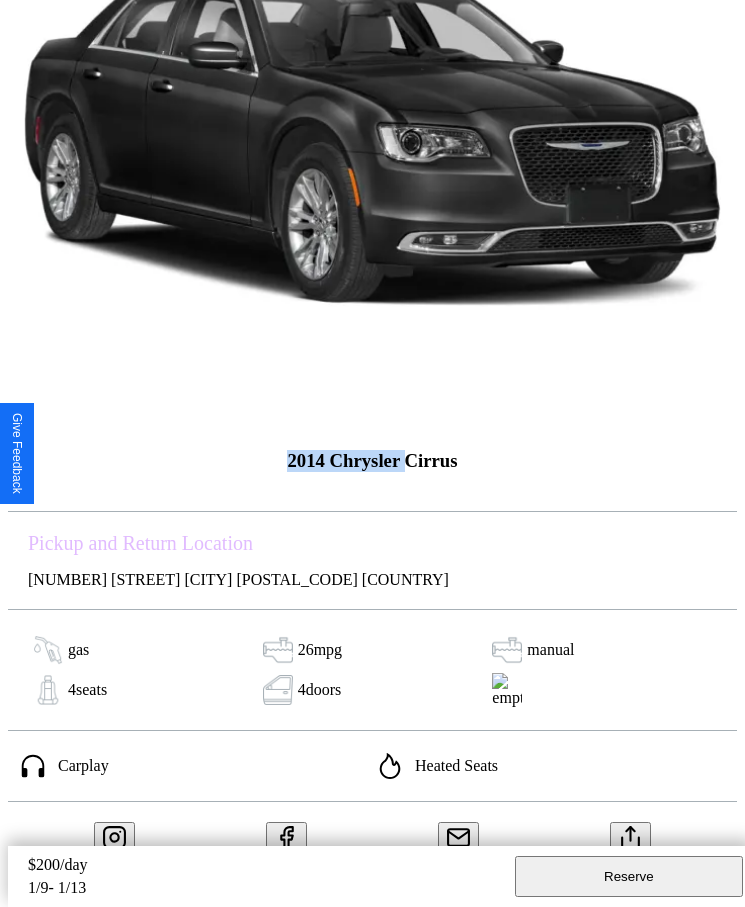 click on "Reserve" at bounding box center [629, 876] 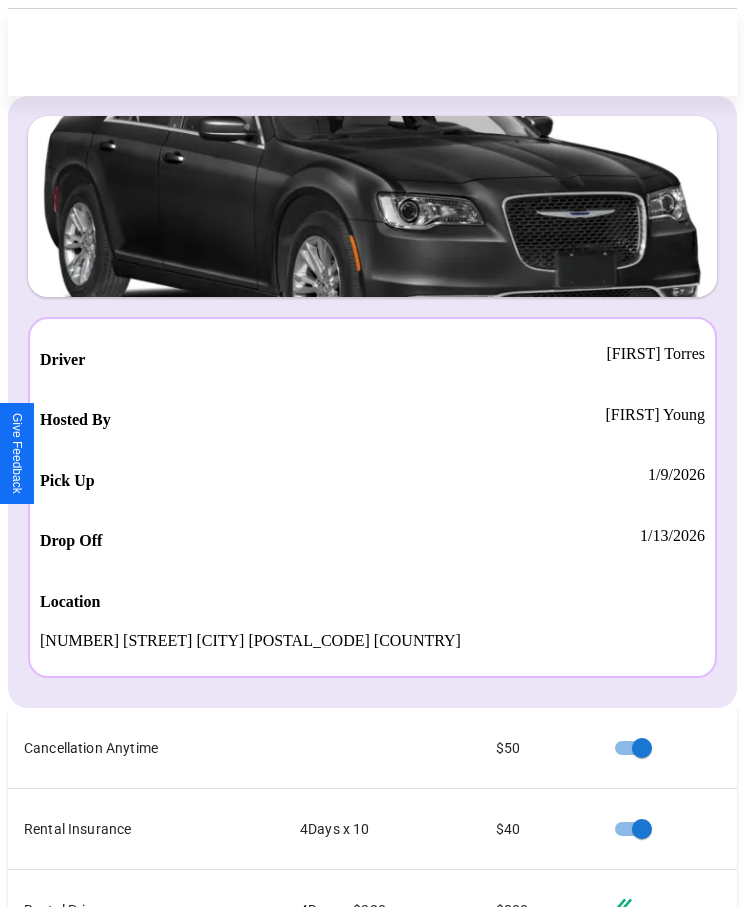 scroll, scrollTop: 23, scrollLeft: 0, axis: vertical 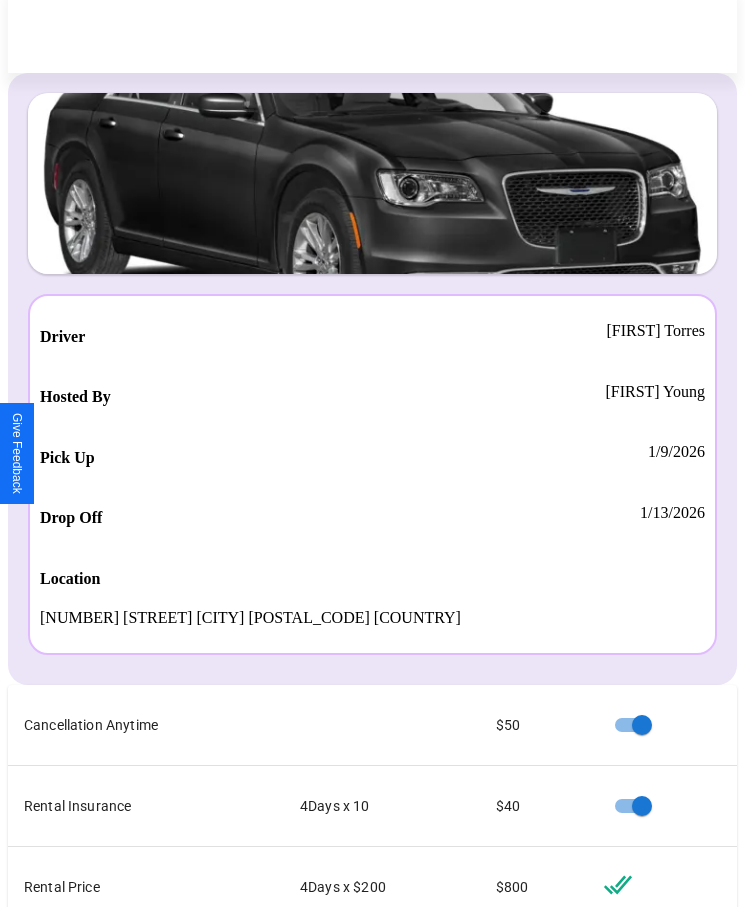 click on "Checkout" at bounding box center [530, 1118] 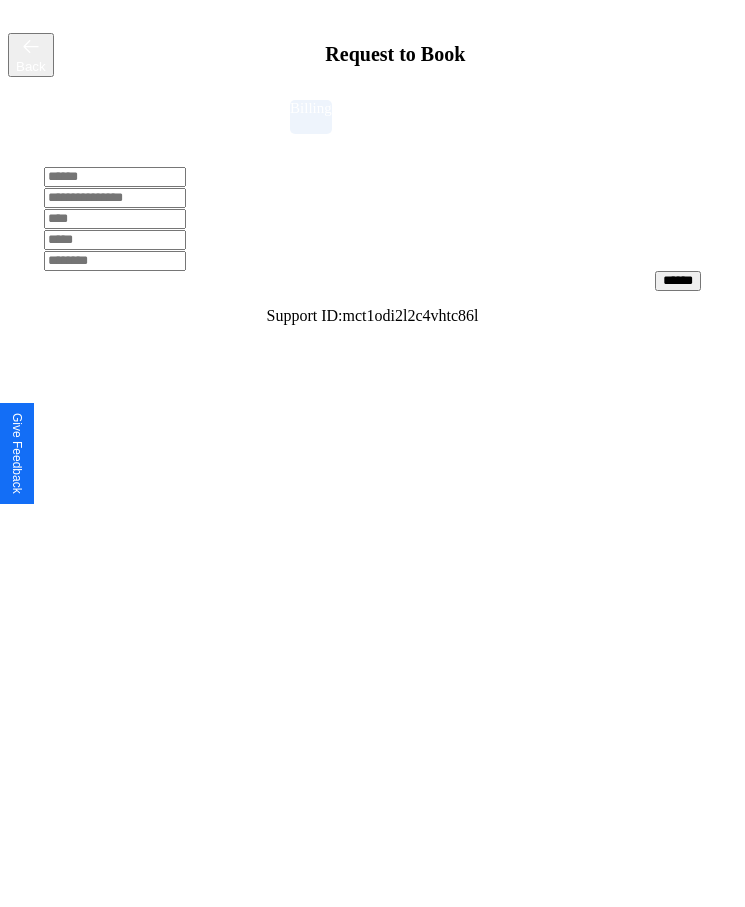 scroll, scrollTop: 0, scrollLeft: 0, axis: both 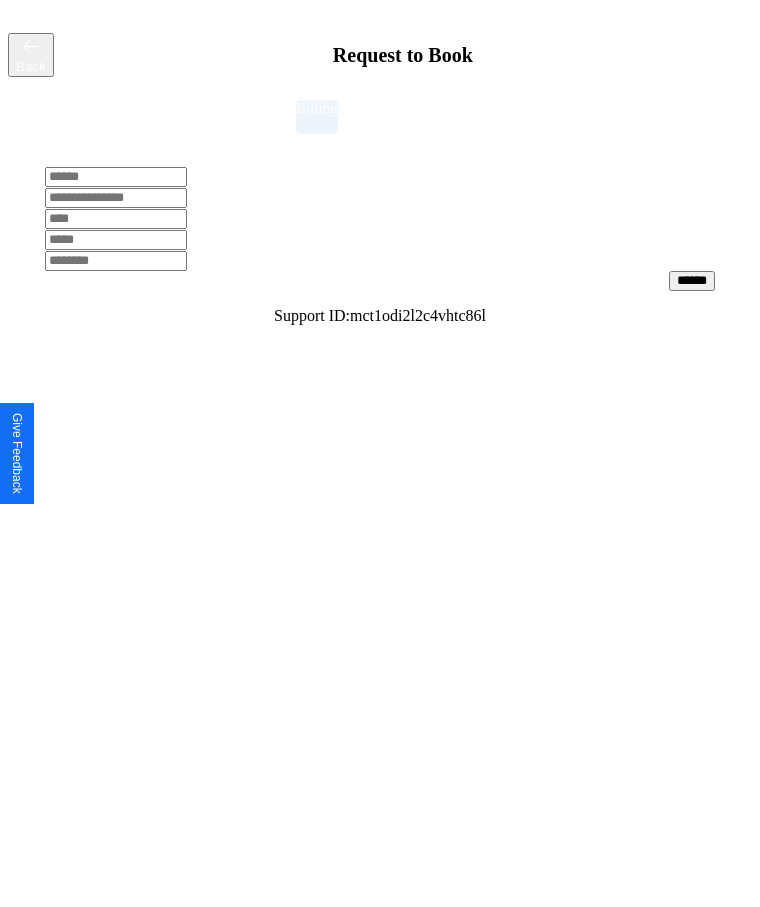 click at bounding box center (116, 177) 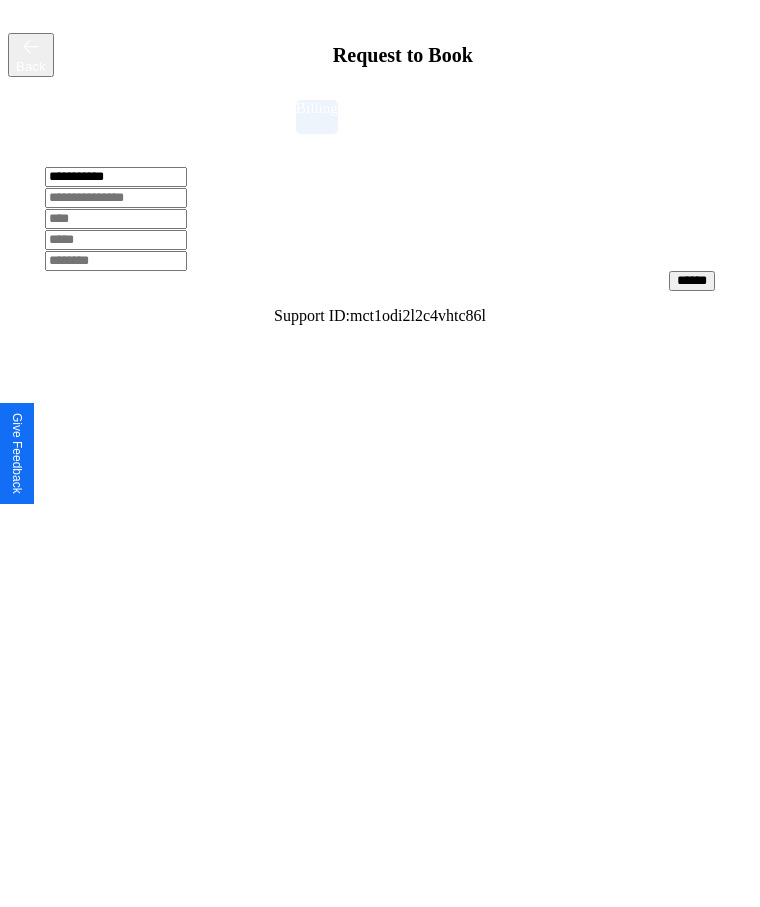 type on "**********" 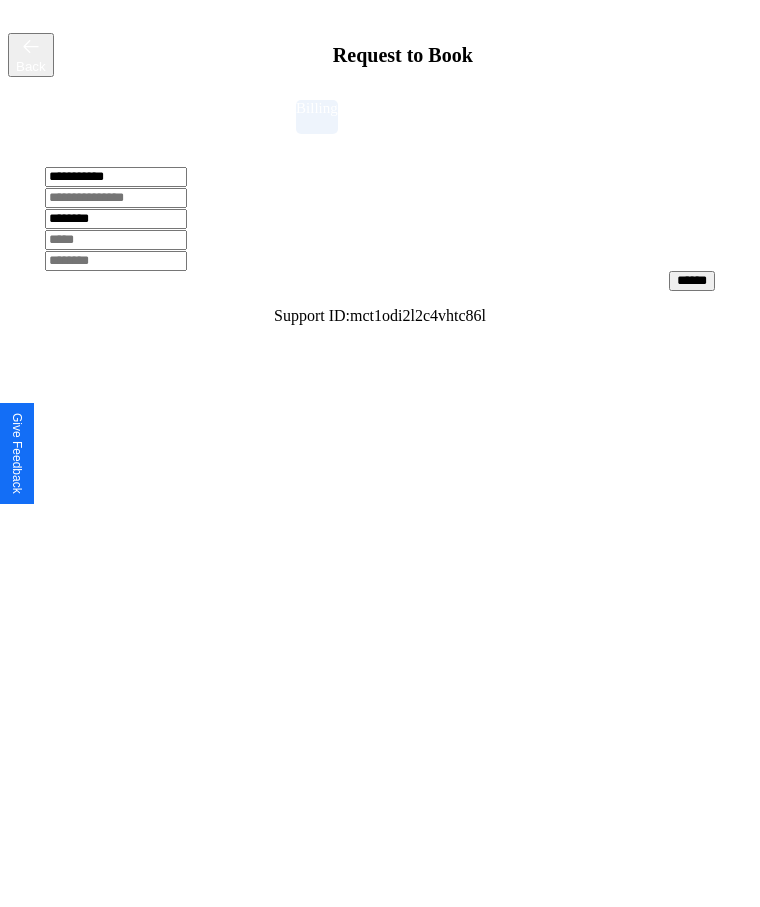 type on "********" 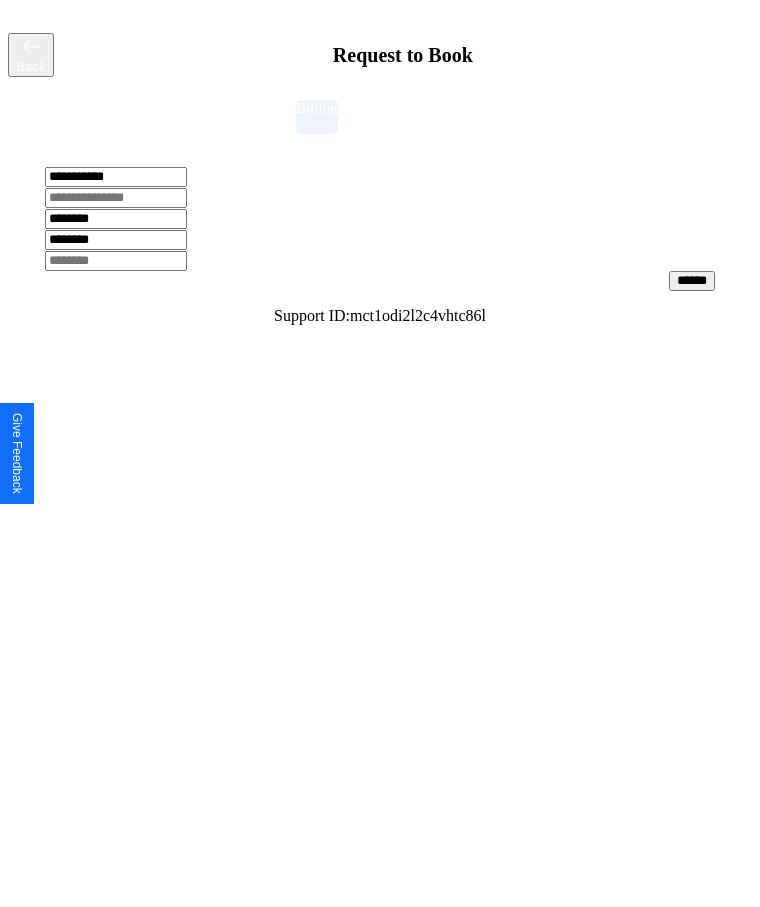 type on "********" 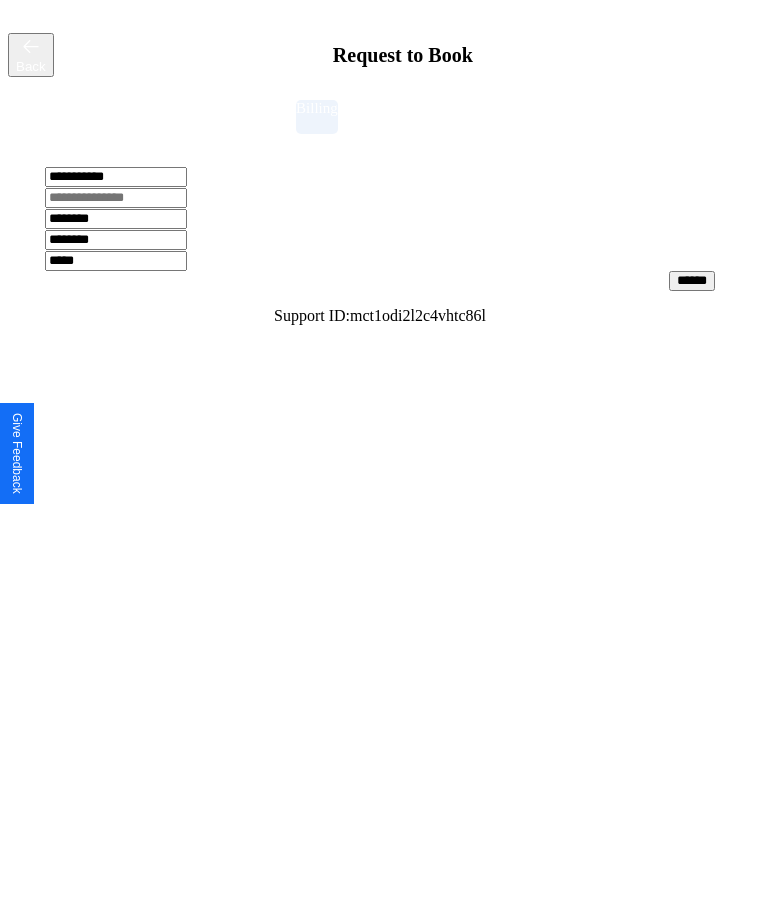 type on "*****" 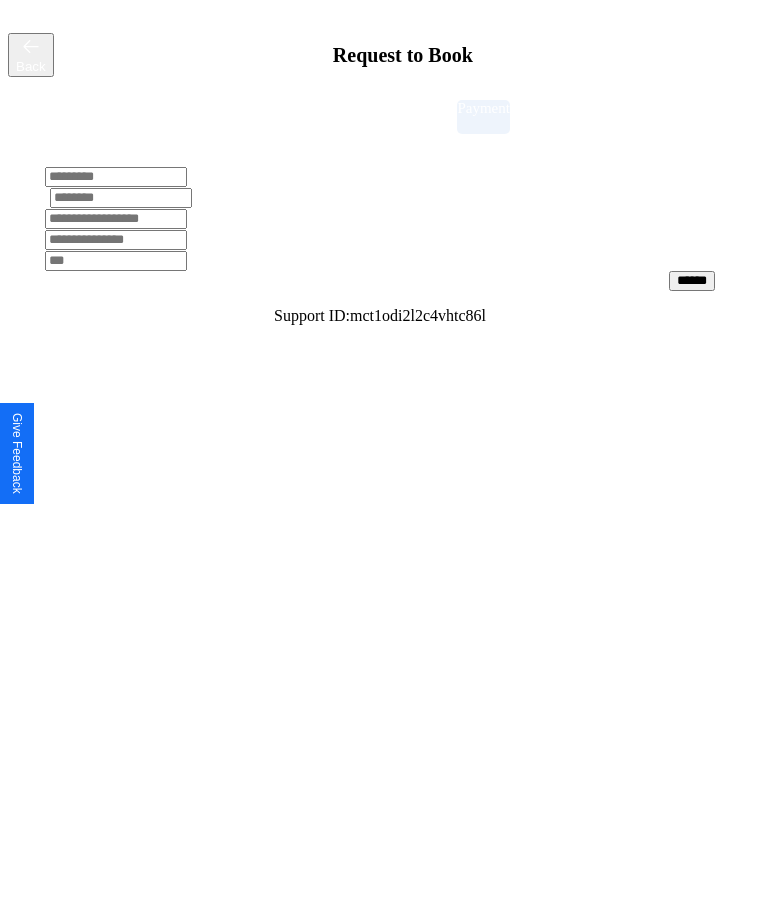 click at bounding box center (116, 177) 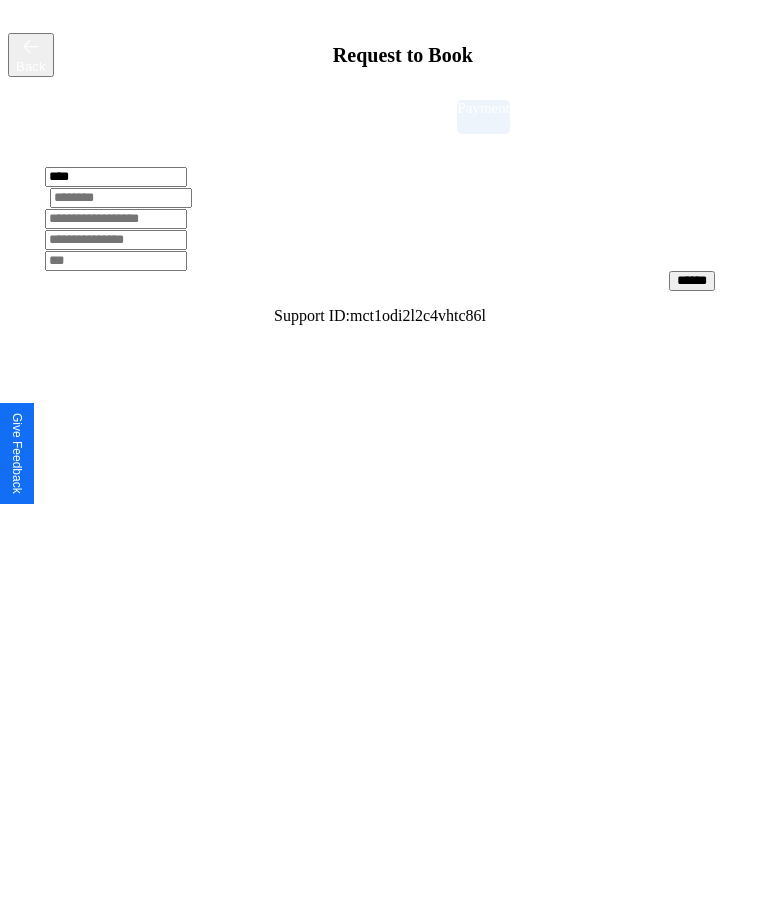 type on "****" 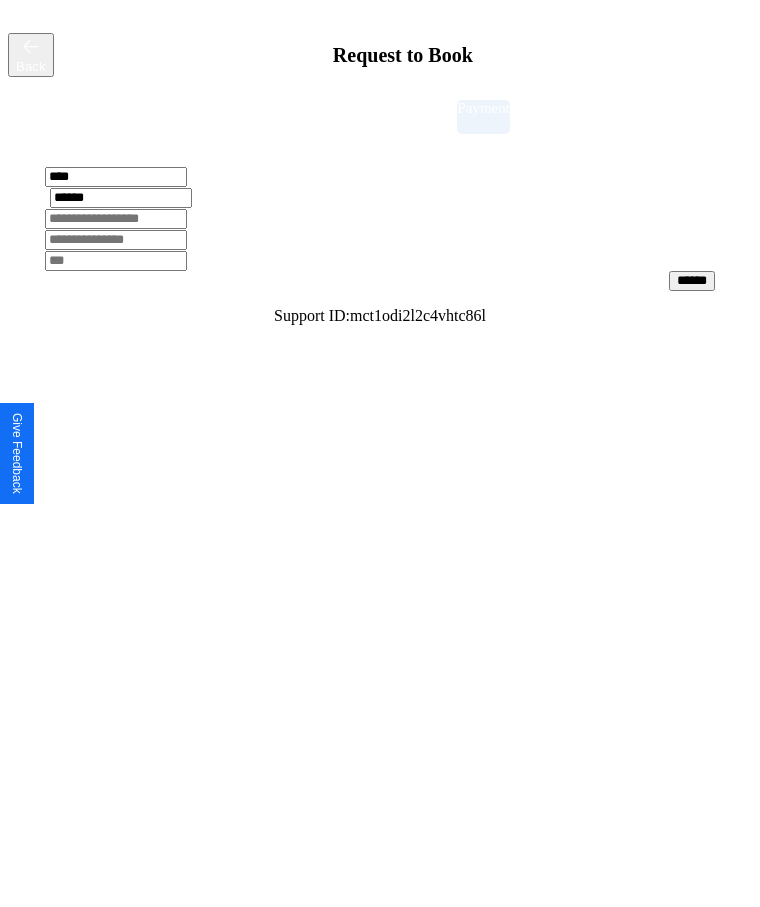 type on "******" 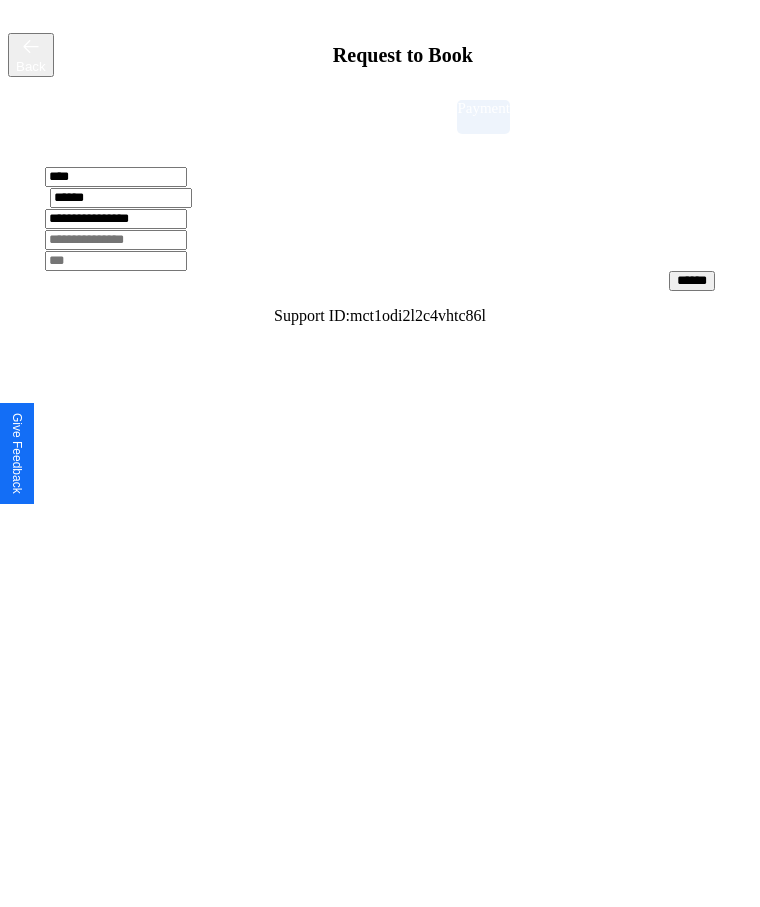 type on "**********" 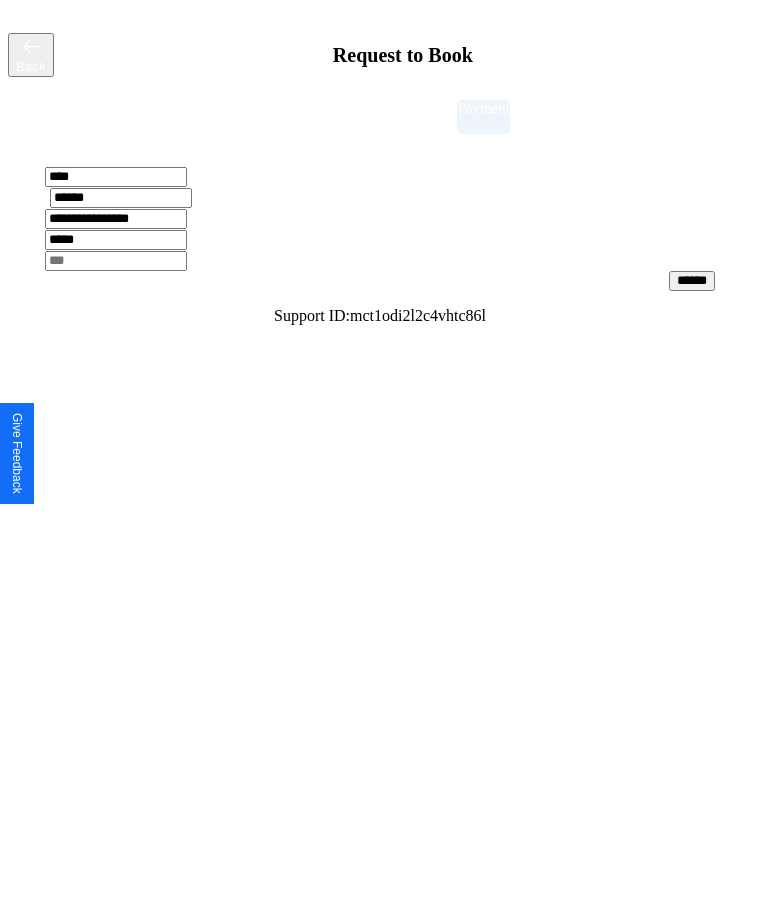 type on "*****" 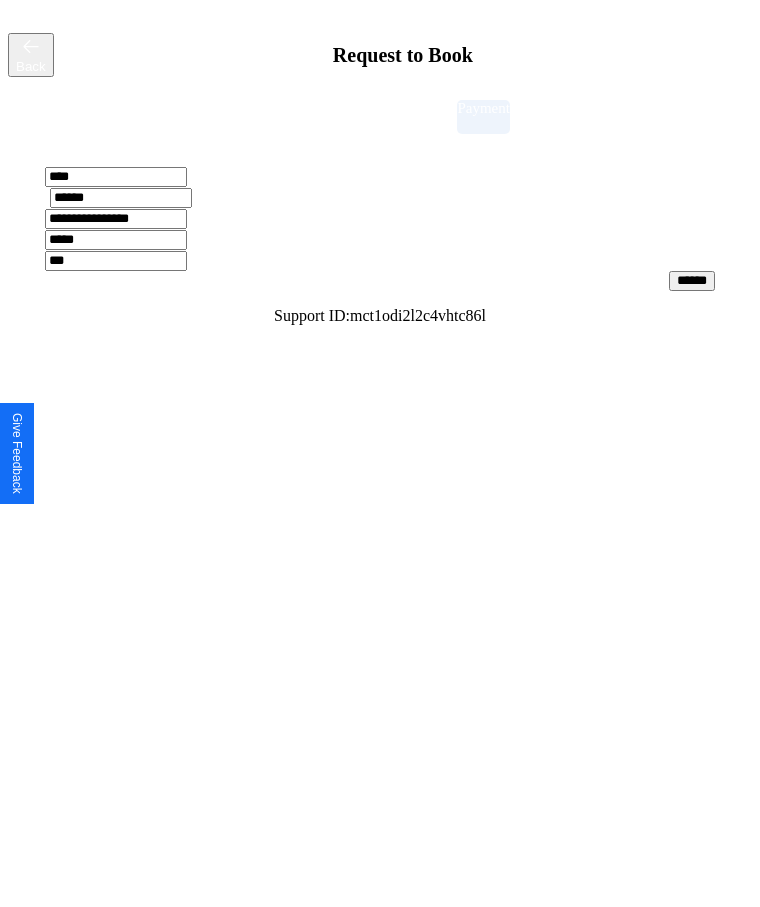 type on "***" 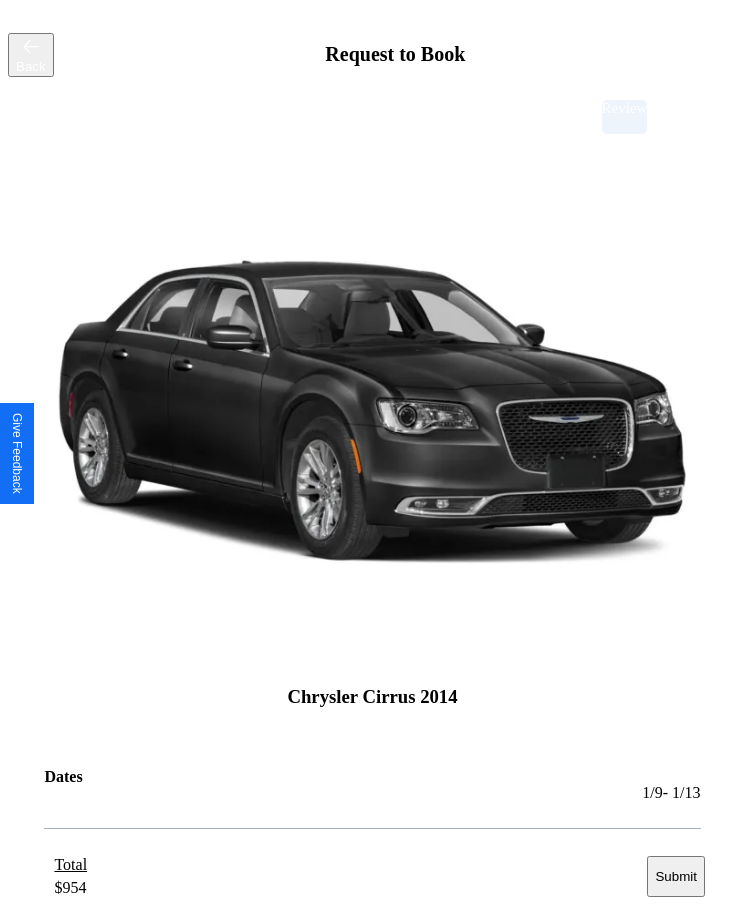 scroll, scrollTop: 2, scrollLeft: 0, axis: vertical 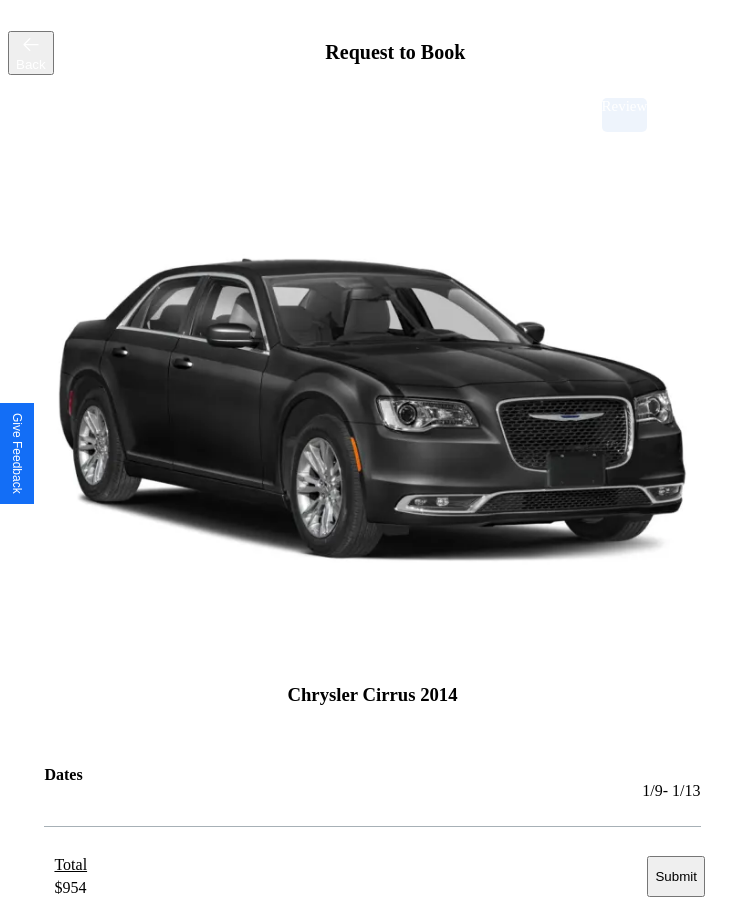 click on "Submit" at bounding box center (675, 876) 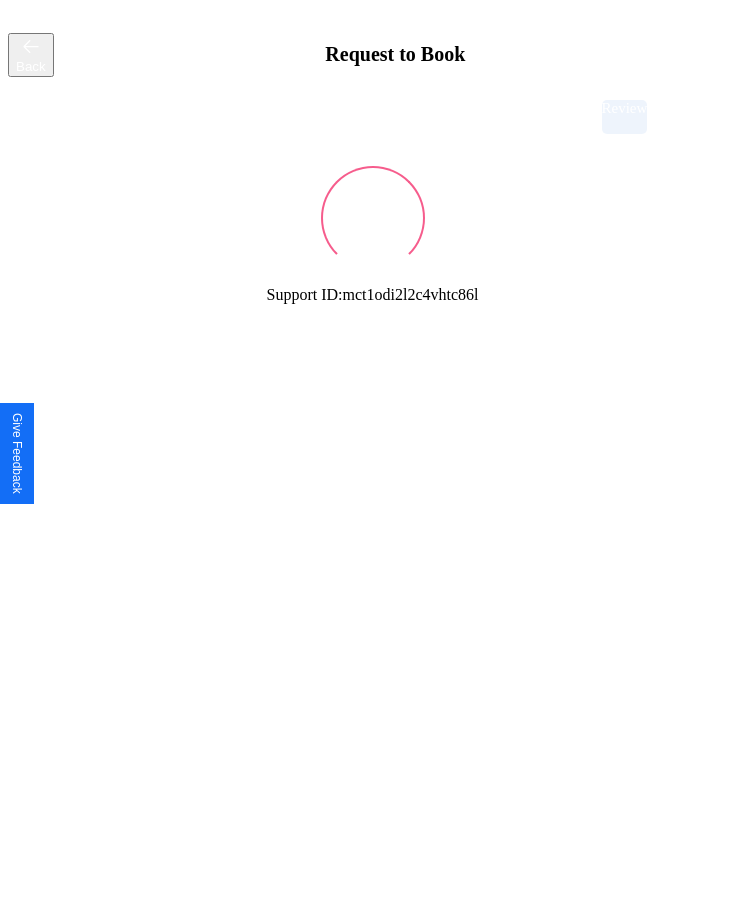 scroll, scrollTop: 0, scrollLeft: 0, axis: both 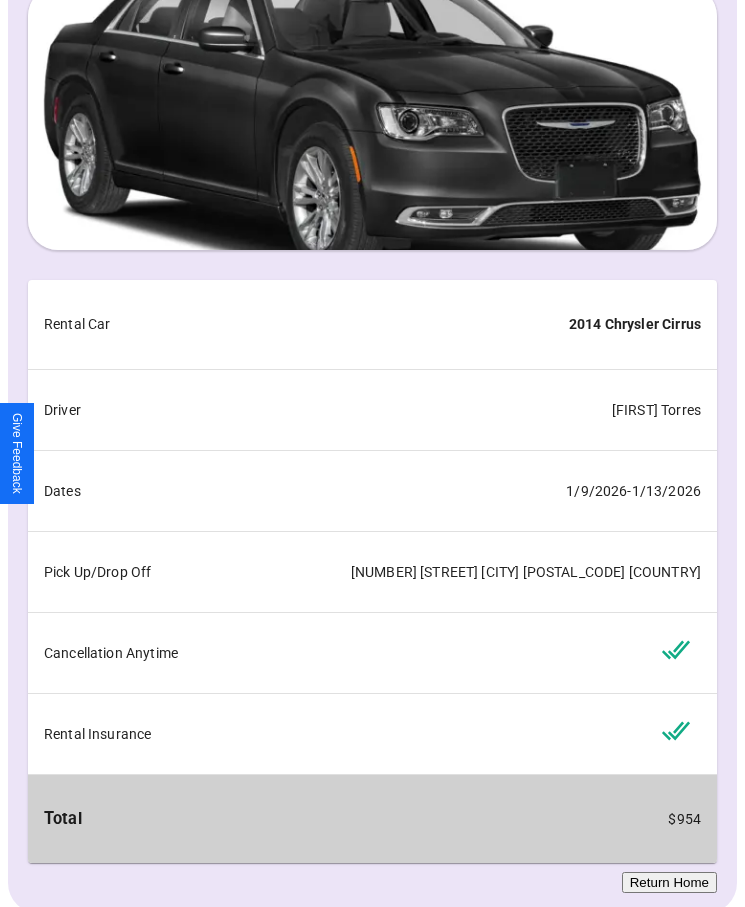click on "Return Home" at bounding box center (669, 882) 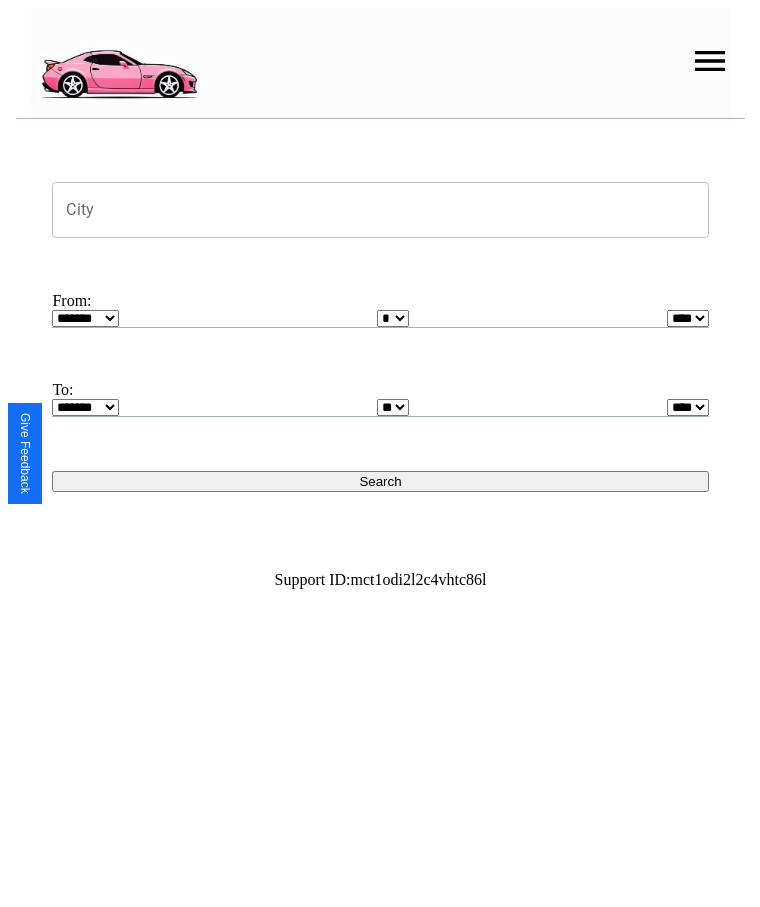 scroll, scrollTop: 0, scrollLeft: 0, axis: both 